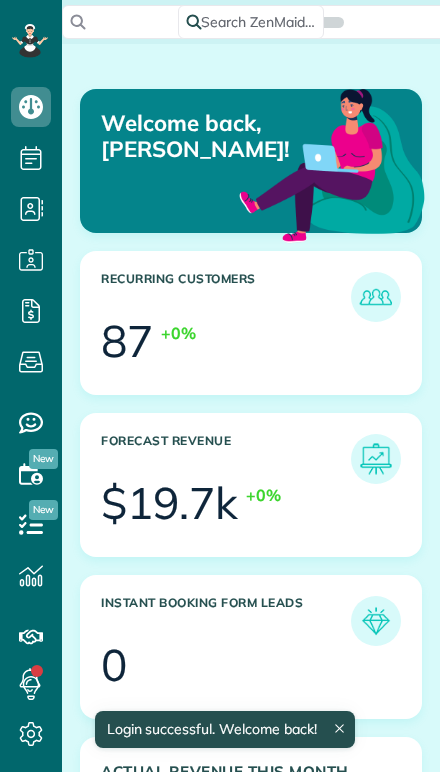 scroll, scrollTop: 0, scrollLeft: 0, axis: both 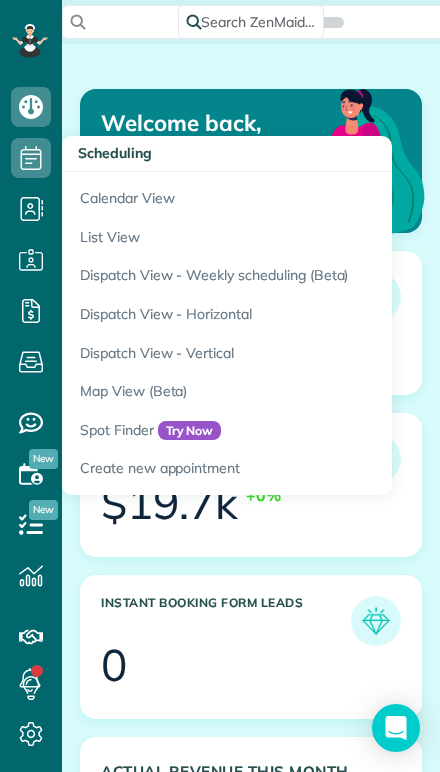 click on "Calendar View" at bounding box center [312, 195] 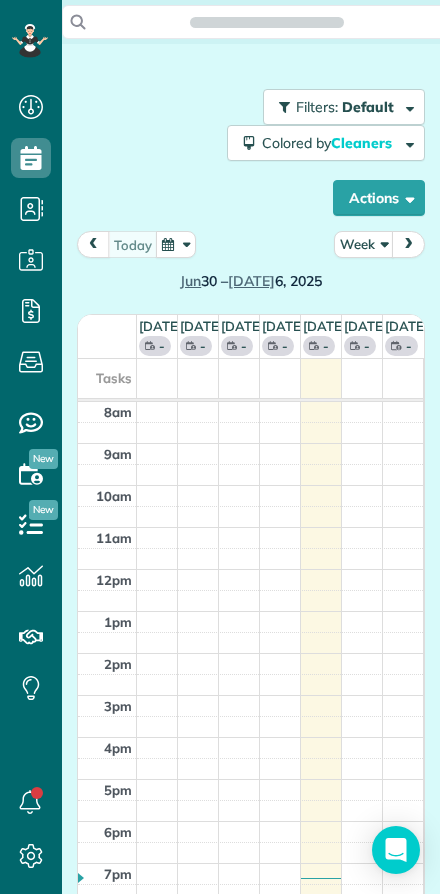 scroll, scrollTop: 0, scrollLeft: 0, axis: both 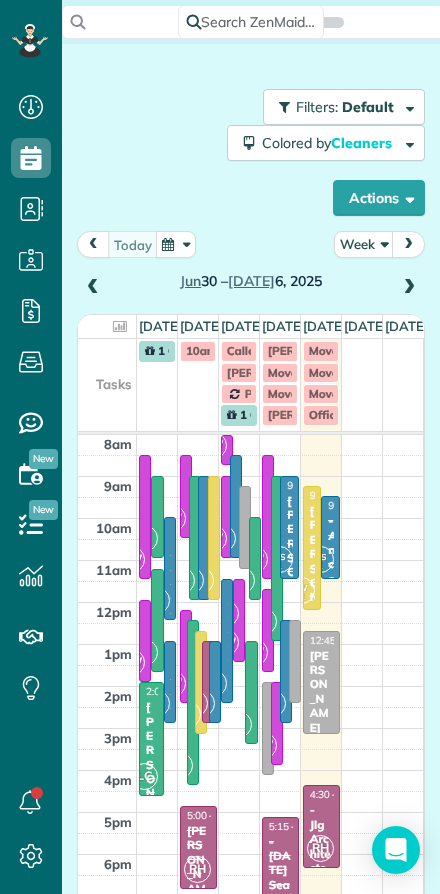 click on "Week" at bounding box center [364, 244] 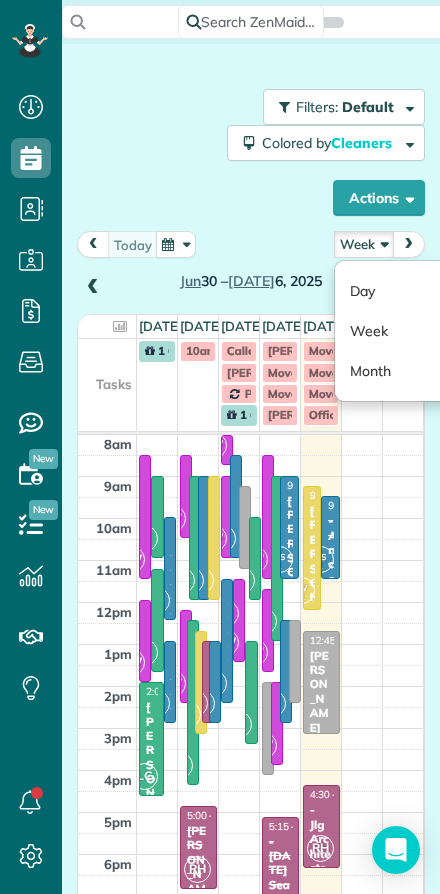 click on "Day" at bounding box center [414, 291] 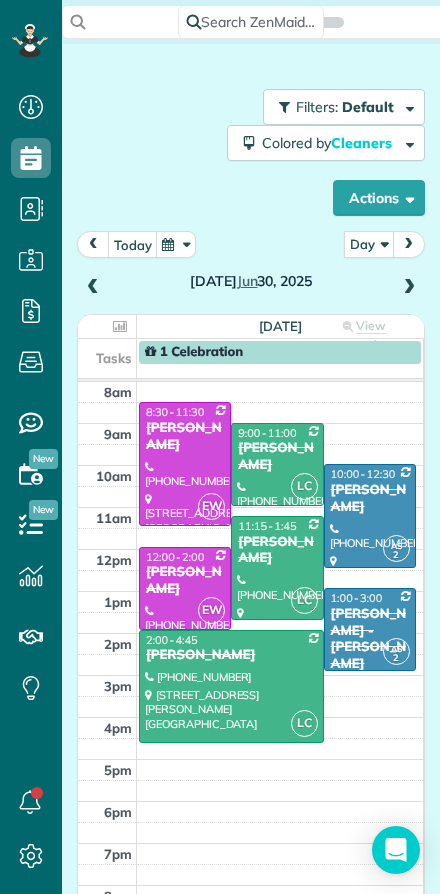 click on "today" at bounding box center [133, 244] 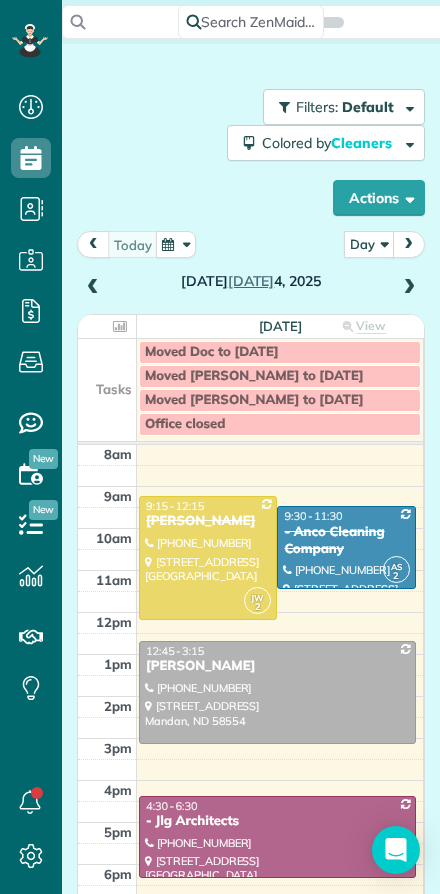 click at bounding box center [277, 692] 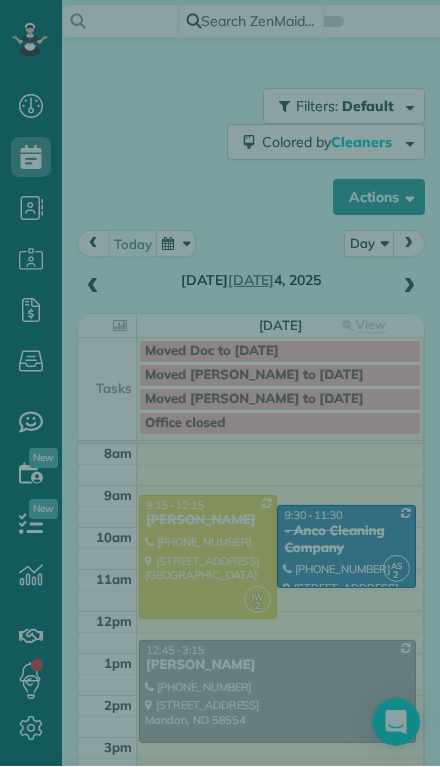 scroll, scrollTop: 44, scrollLeft: 0, axis: vertical 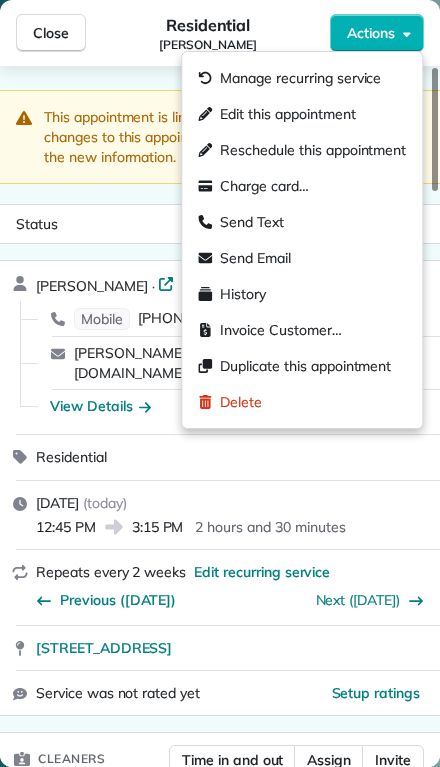 click on "Reschedule this appointment" at bounding box center [313, 150] 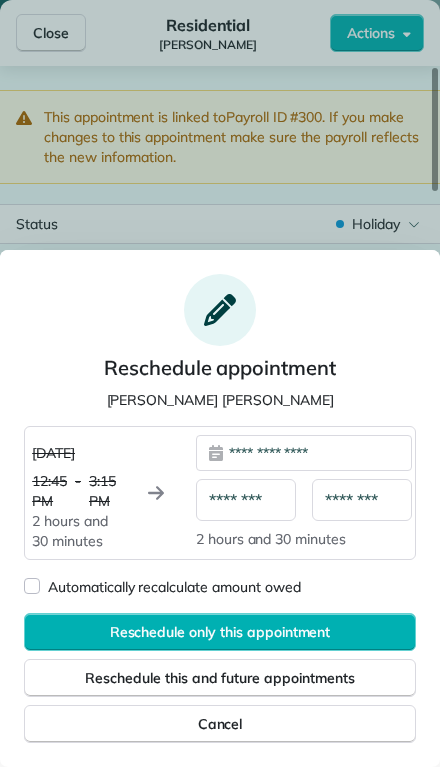 click on "**********" at bounding box center (304, 453) 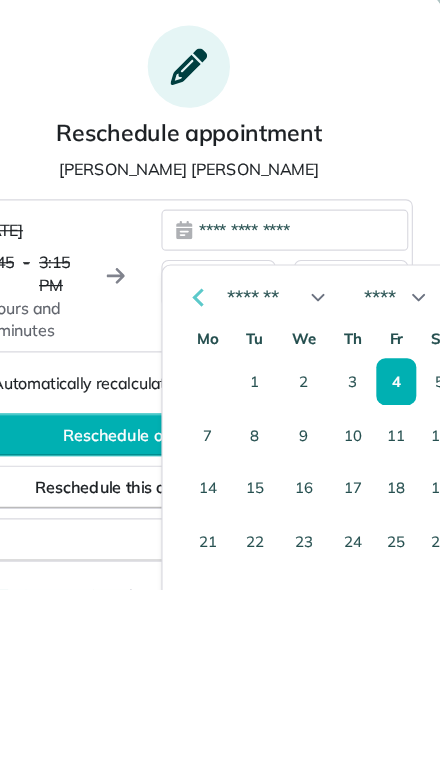 click on "5" at bounding box center [440, 585] 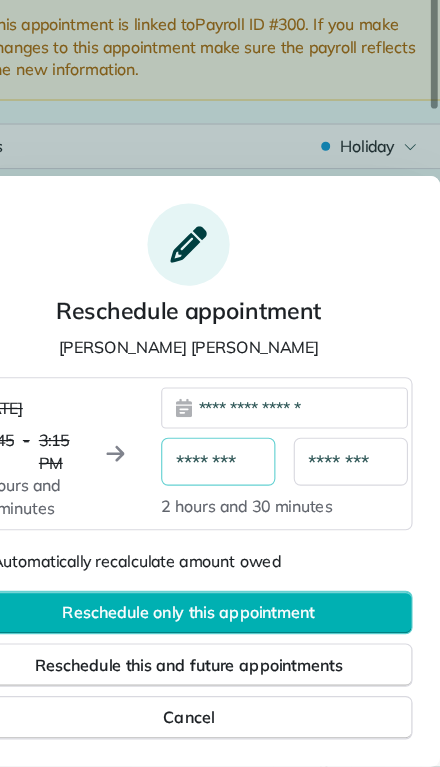 click on "********" at bounding box center [246, 500] 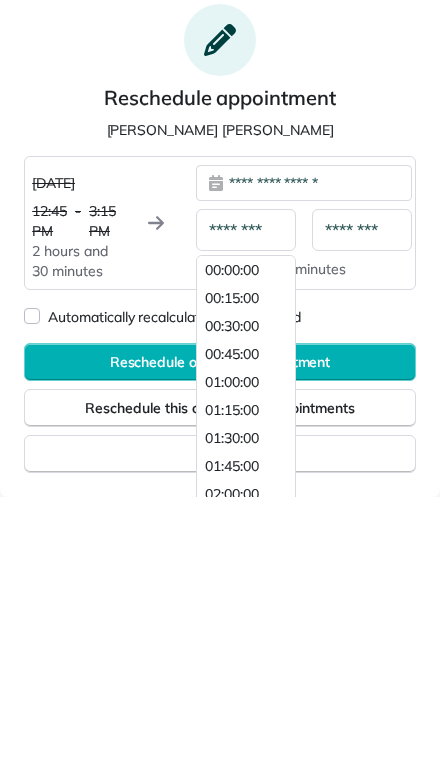 click on "**********" at bounding box center (220, 493) 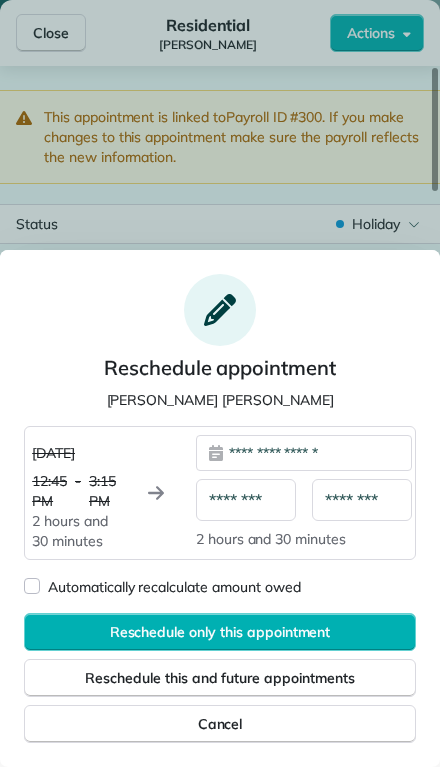 click on "Reschedule only this appointment" at bounding box center (220, 632) 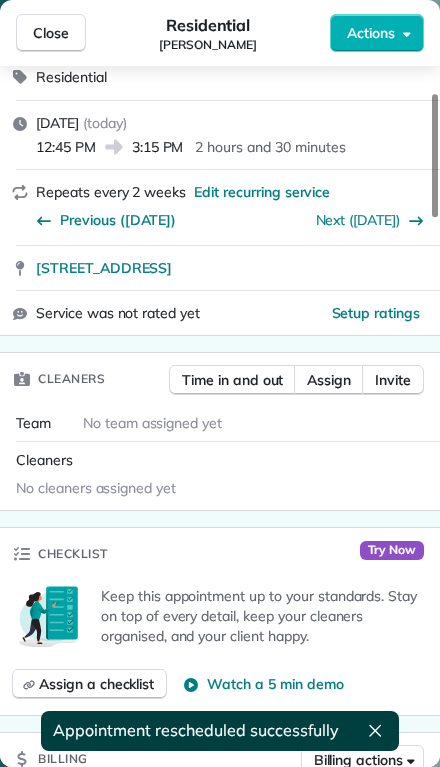 scroll, scrollTop: 448, scrollLeft: 0, axis: vertical 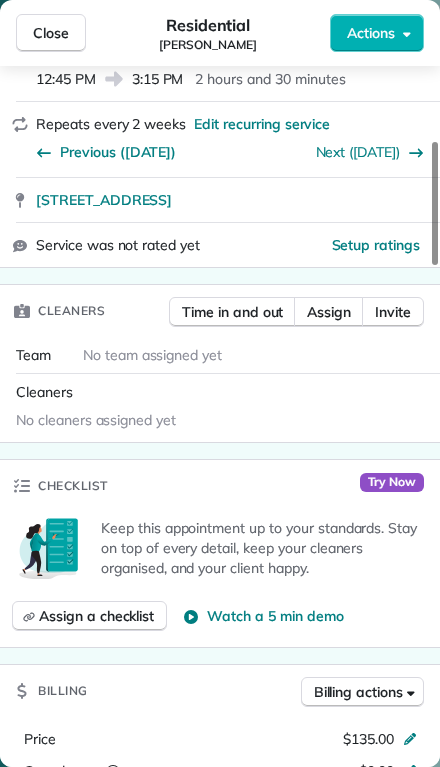 click on "Assign" at bounding box center [329, 312] 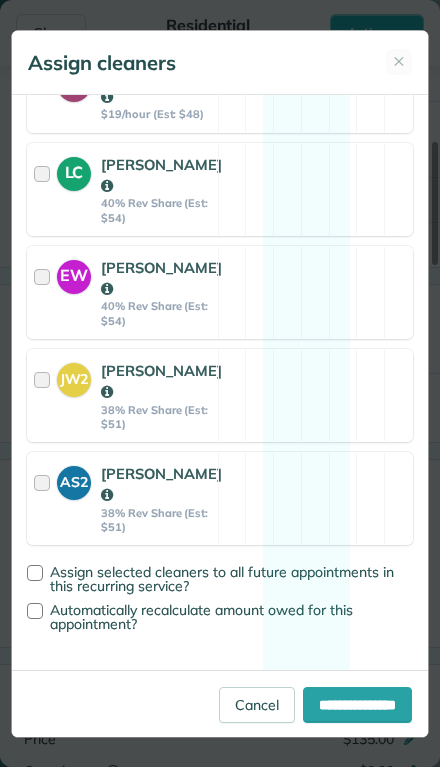 scroll, scrollTop: 454, scrollLeft: 0, axis: vertical 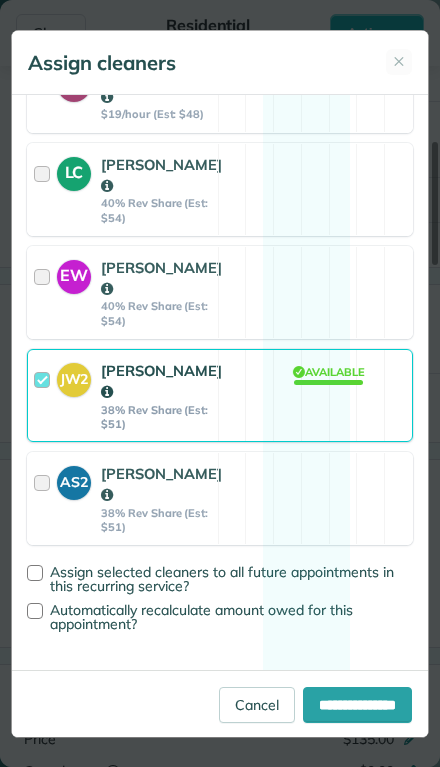 click on "**********" at bounding box center [357, 705] 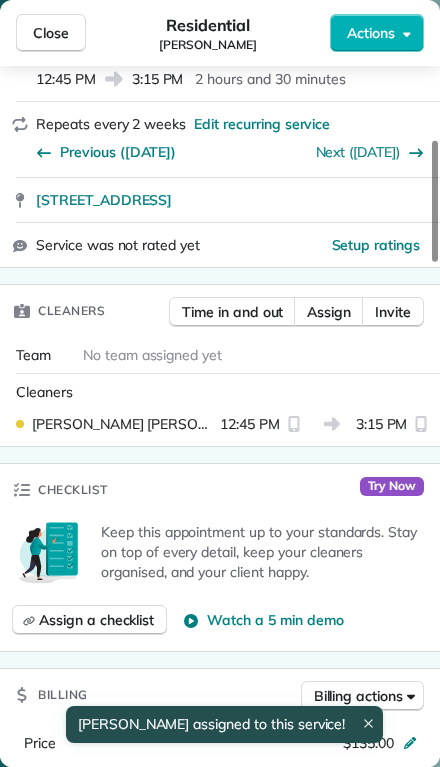 click on "Close" at bounding box center (51, 33) 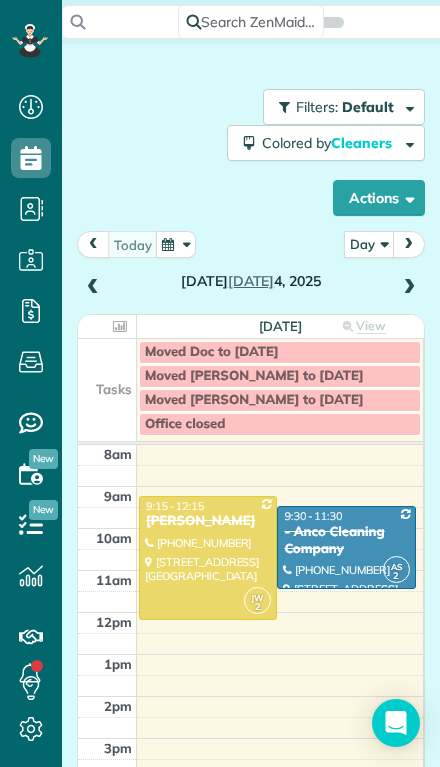 click at bounding box center (409, 288) 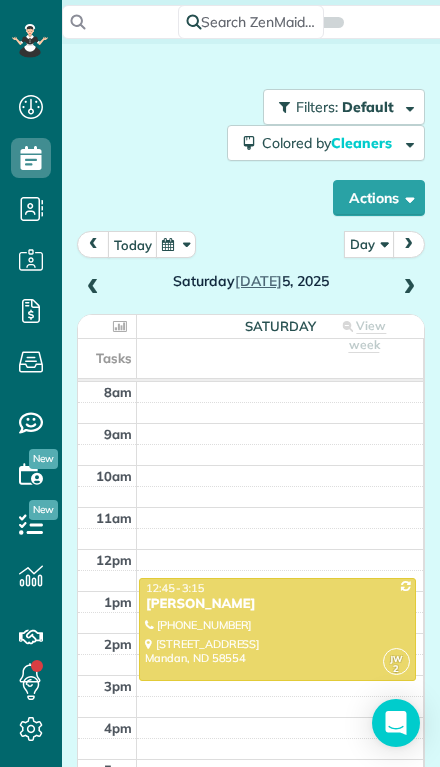 click at bounding box center [277, 629] 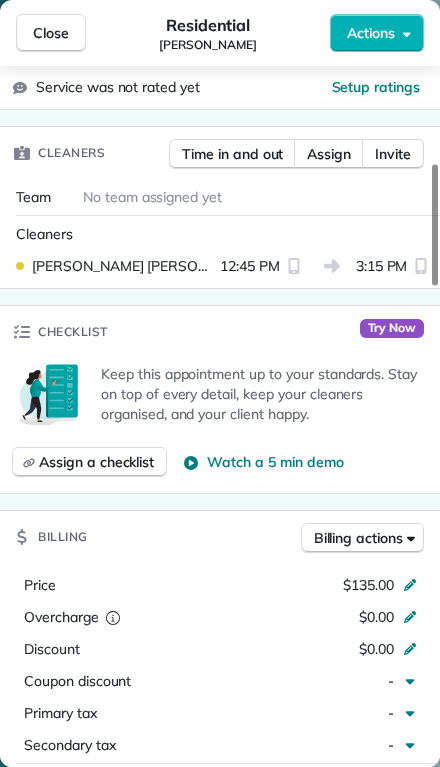 scroll, scrollTop: 611, scrollLeft: 0, axis: vertical 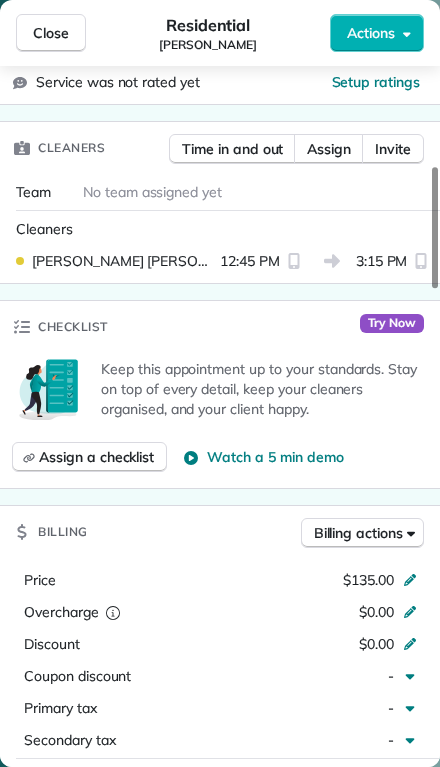 click 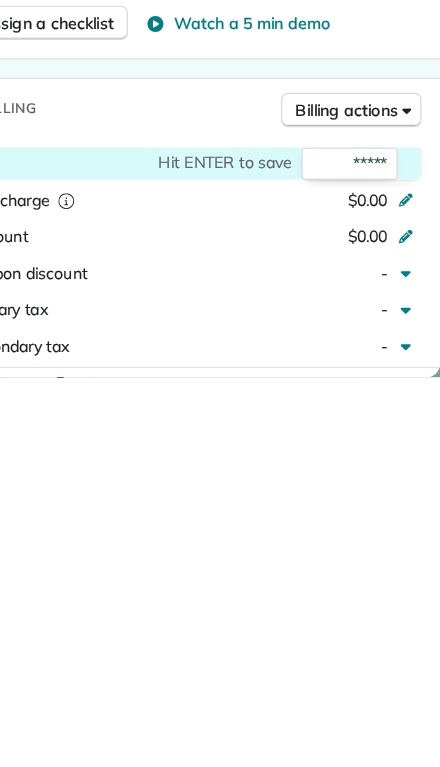type on "******" 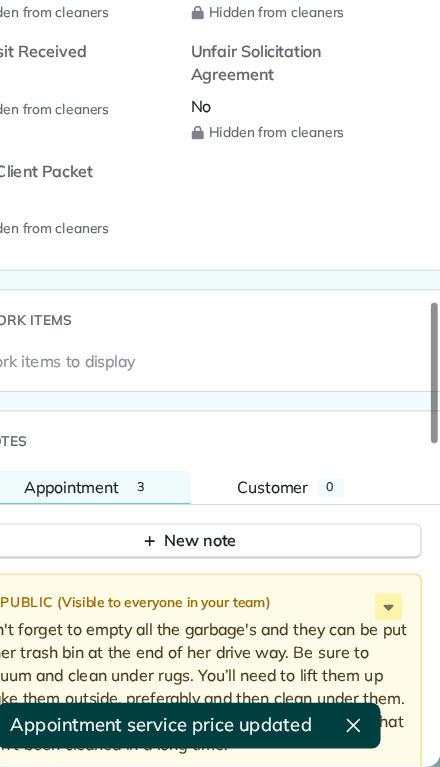 scroll, scrollTop: 1778, scrollLeft: 0, axis: vertical 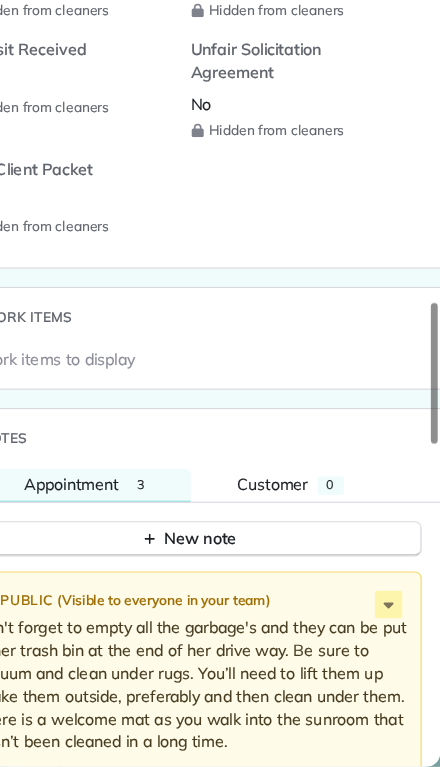 click 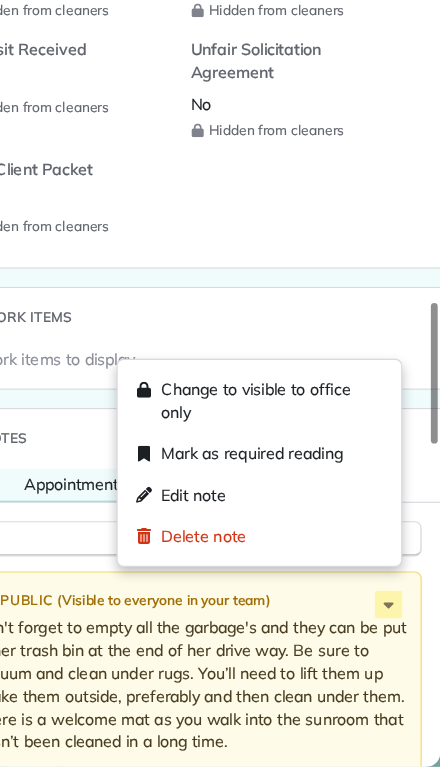 click on "Edit note" at bounding box center (224, 529) 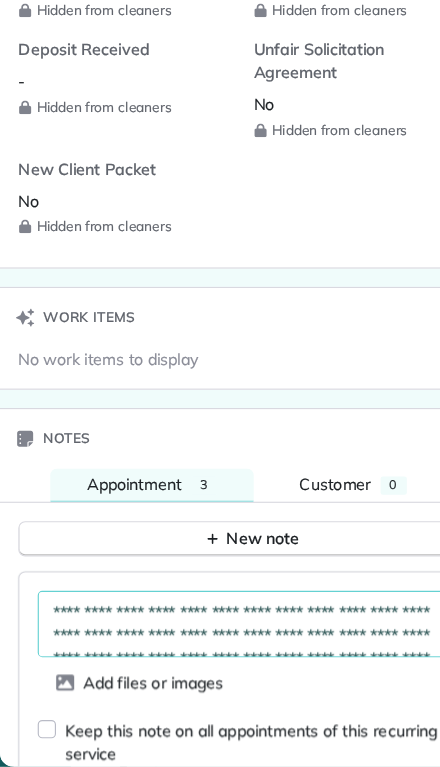 click on "**********" at bounding box center (218, 642) 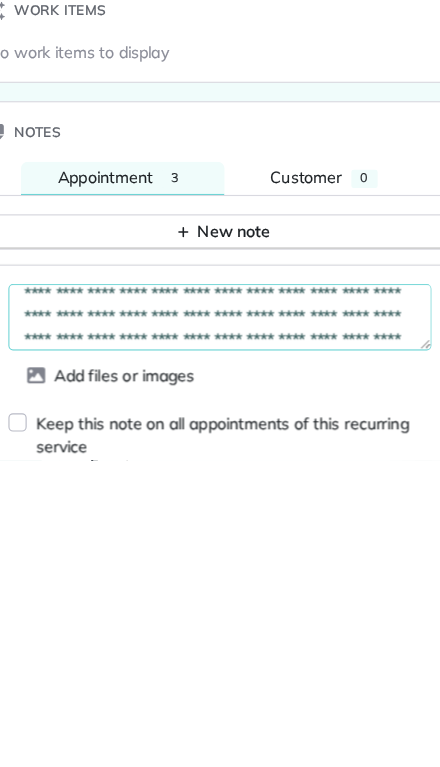 scroll, scrollTop: 51, scrollLeft: 0, axis: vertical 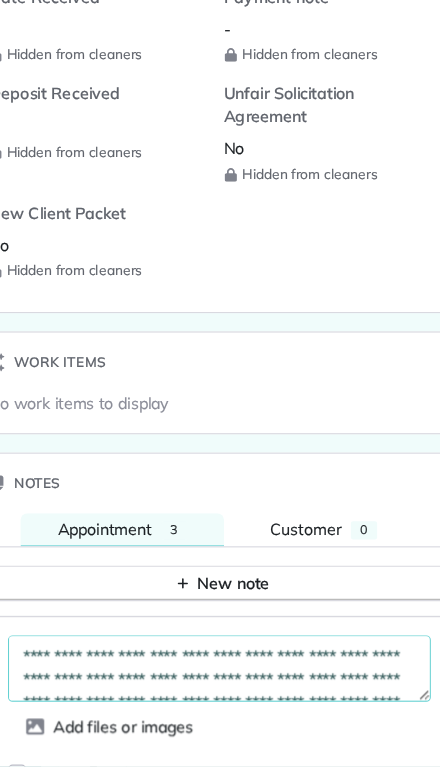 click on "**********" at bounding box center (218, 681) 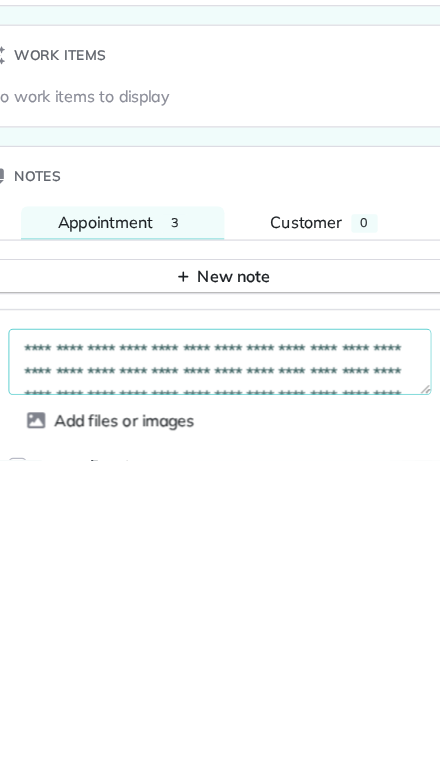 click on "**********" at bounding box center [218, 681] 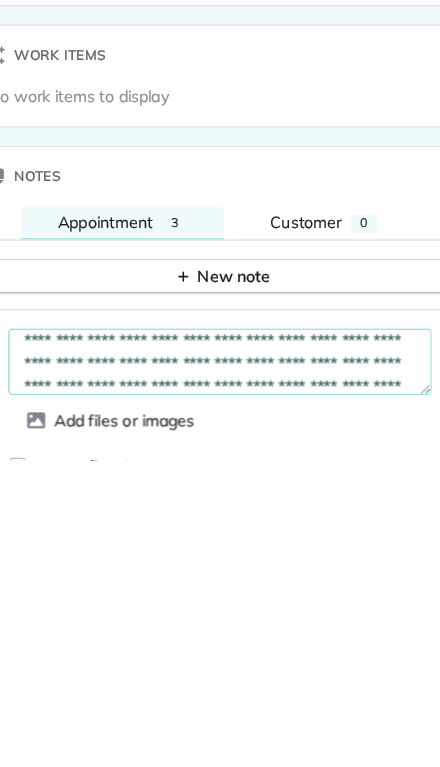 scroll, scrollTop: 47, scrollLeft: 0, axis: vertical 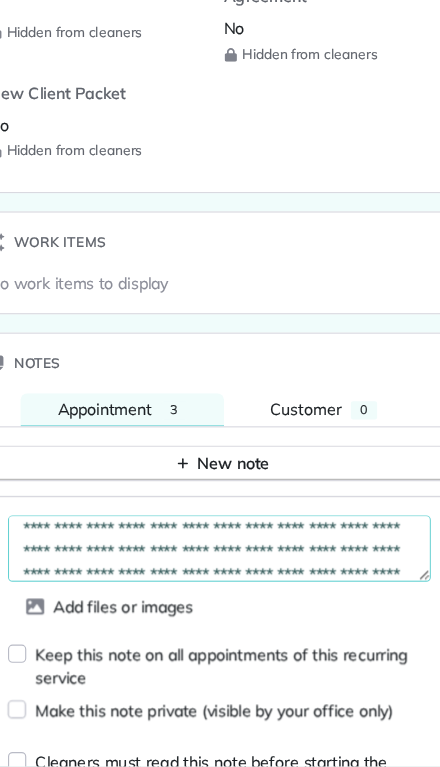 click on "**********" at bounding box center (218, 576) 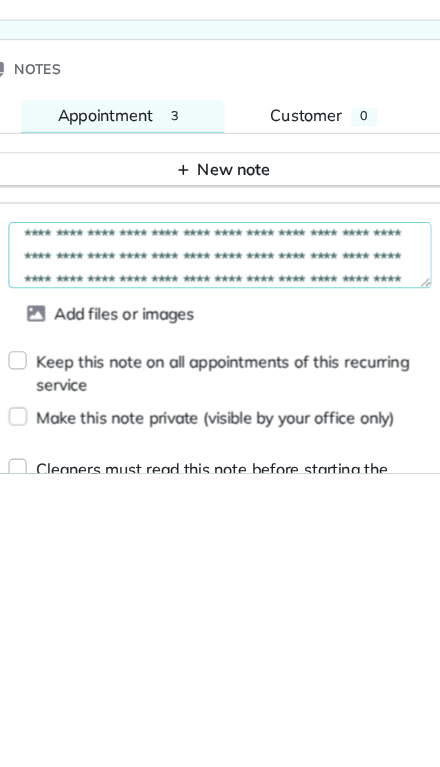 click on "**********" at bounding box center [218, 576] 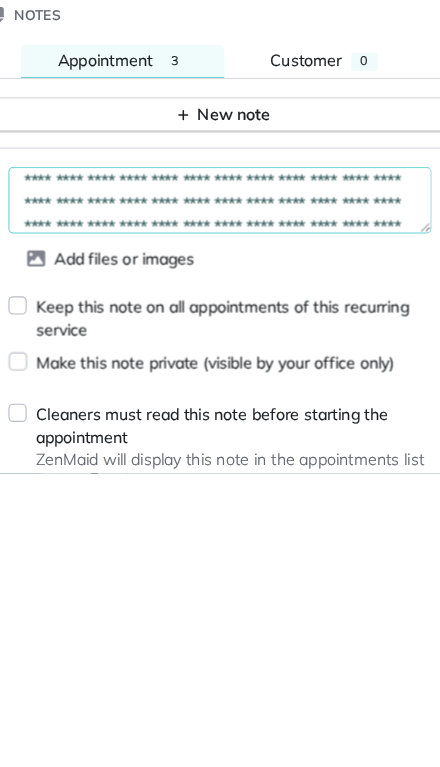 scroll, scrollTop: 1893, scrollLeft: 0, axis: vertical 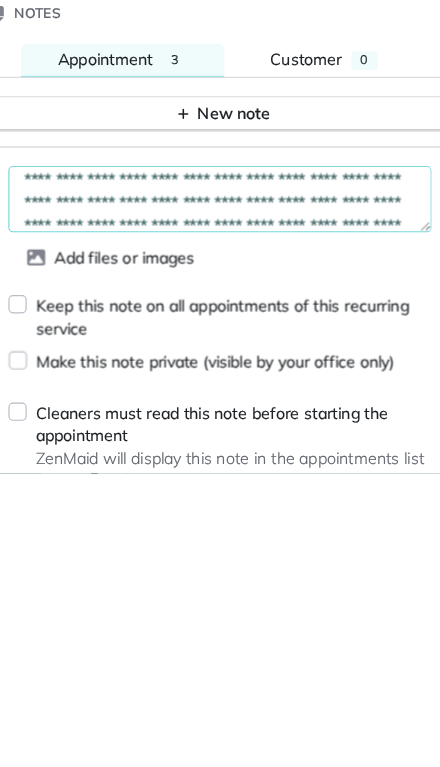 type on "**********" 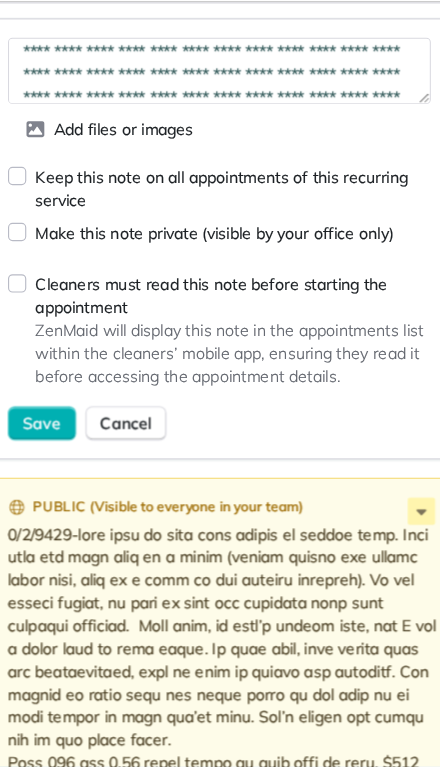scroll, scrollTop: 2273, scrollLeft: 0, axis: vertical 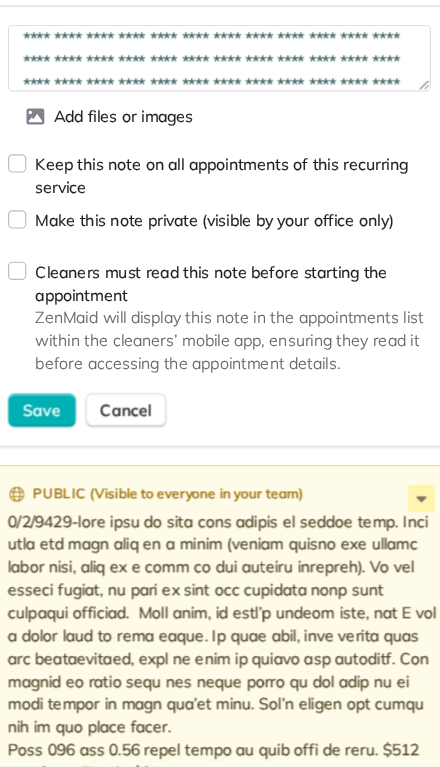 click on "Save" at bounding box center [63, 455] 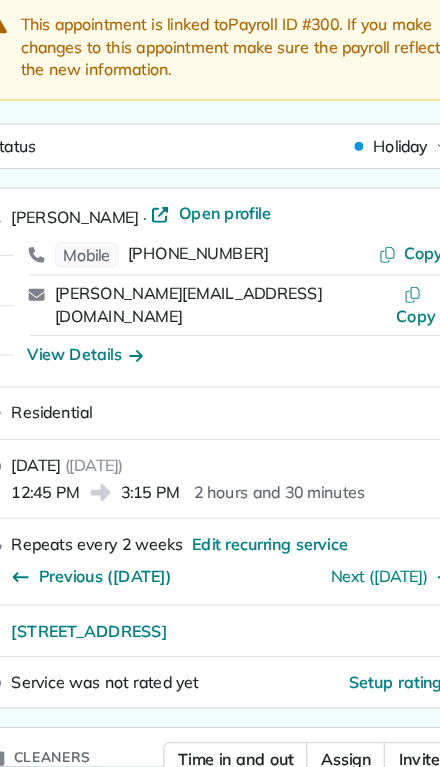 scroll, scrollTop: 0, scrollLeft: 0, axis: both 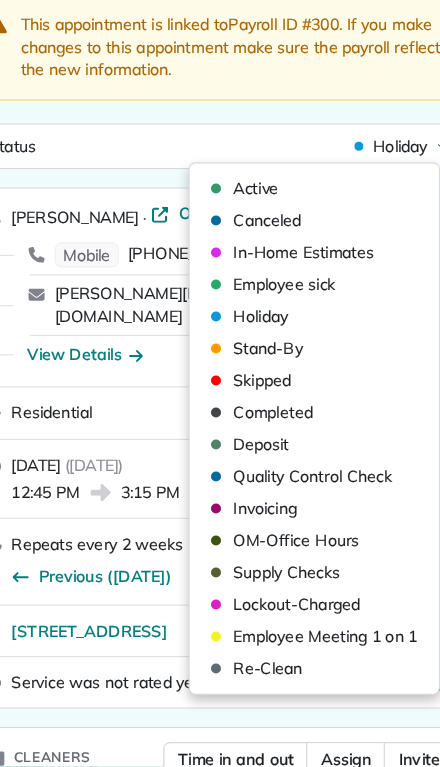 click on "Active" at bounding box center (237, 261) 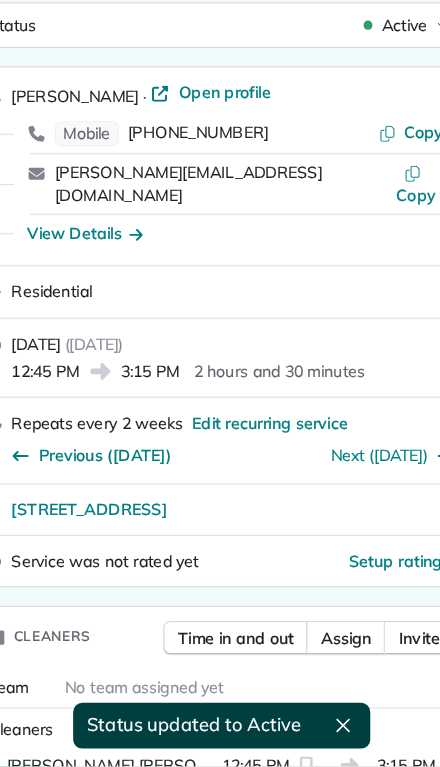 scroll, scrollTop: 108, scrollLeft: 0, axis: vertical 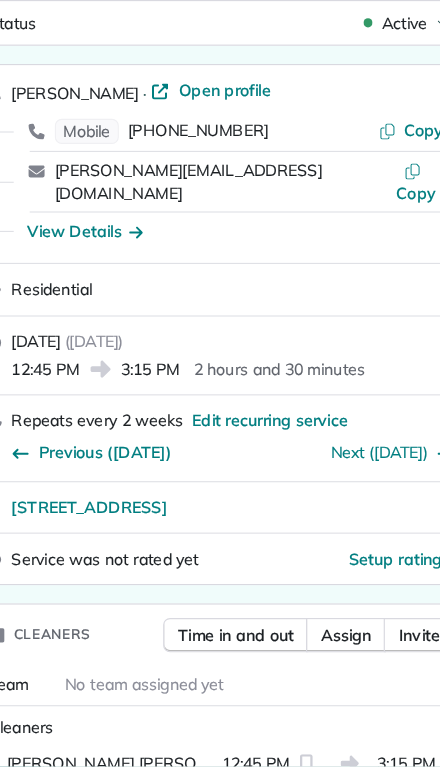click on "[DATE] ( [DATE] ) 12:45 PM 3:15 PM 2 hours and 30 minutes" at bounding box center (220, 407) 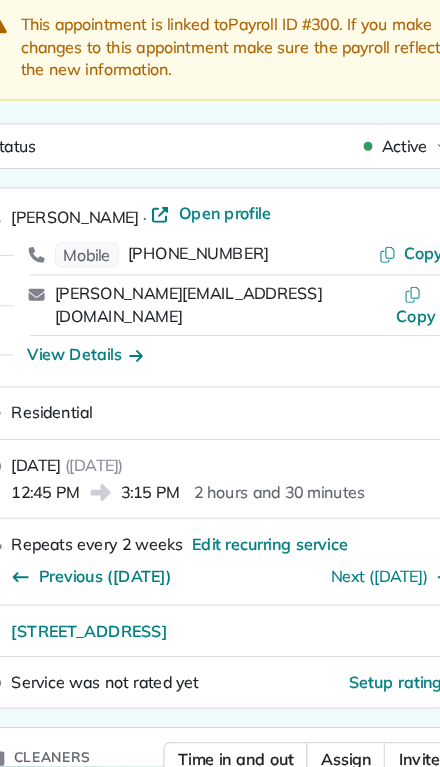 scroll, scrollTop: 0, scrollLeft: 0, axis: both 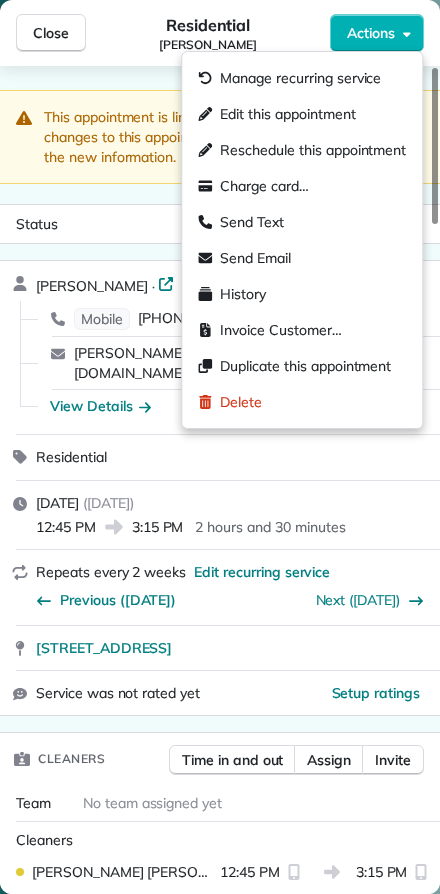 click on "Edit this appointment" at bounding box center (302, 114) 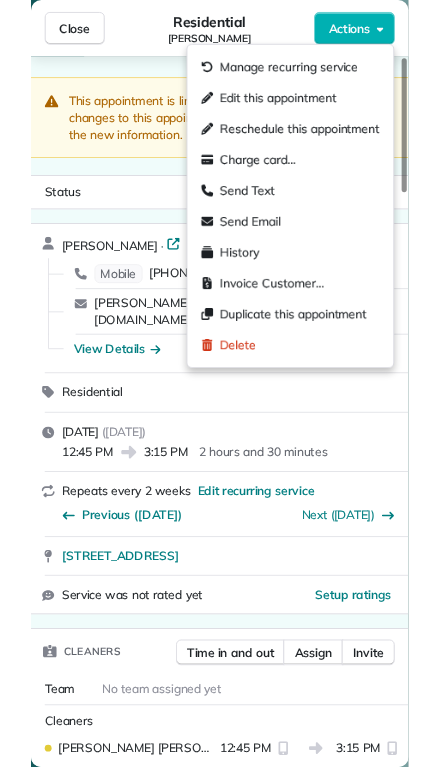 scroll, scrollTop: 44, scrollLeft: 0, axis: vertical 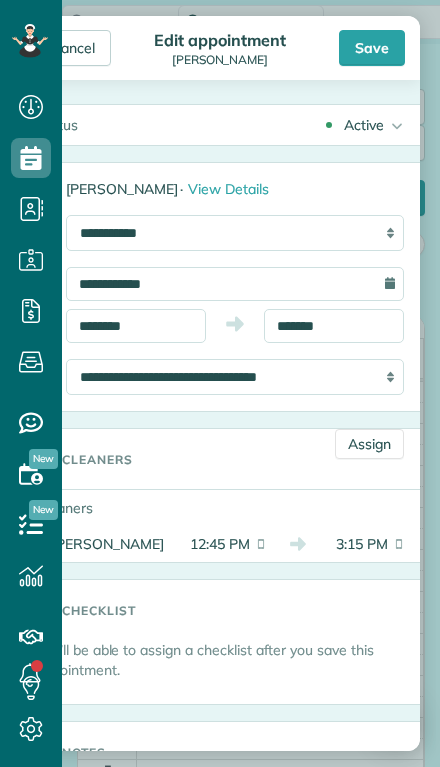 click on "[PERSON_NAME]
12:45 PM
3:15 PM" at bounding box center (220, 544) 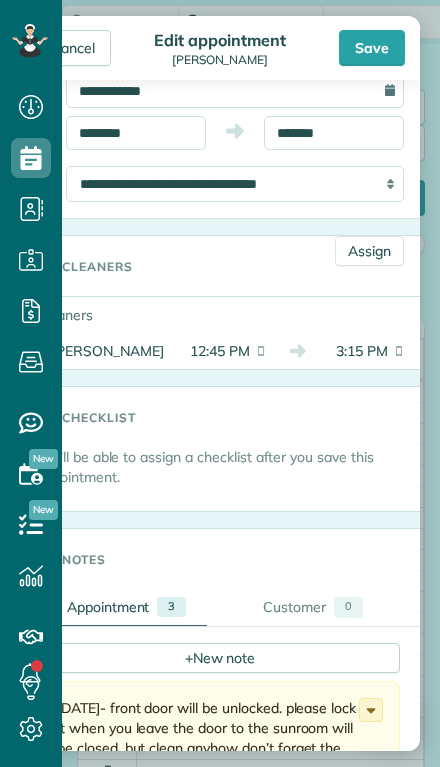 scroll, scrollTop: 196, scrollLeft: 0, axis: vertical 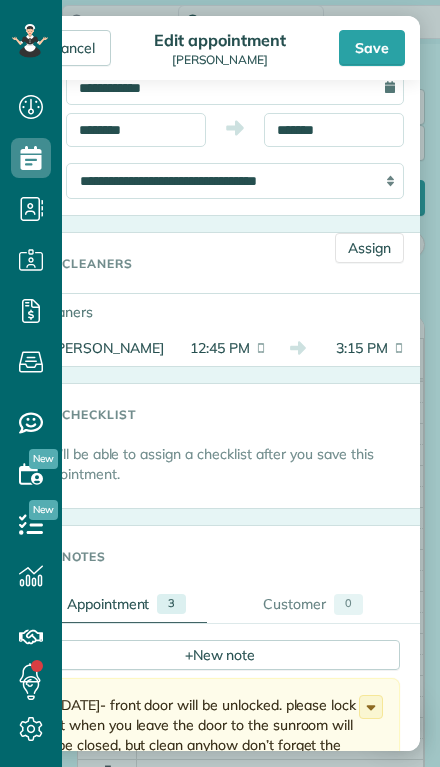 click on "3:15 PM" at bounding box center (354, 348) 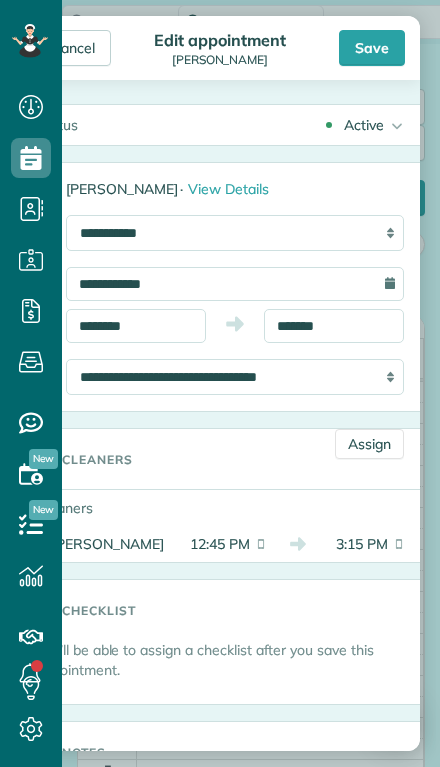scroll, scrollTop: 0, scrollLeft: 0, axis: both 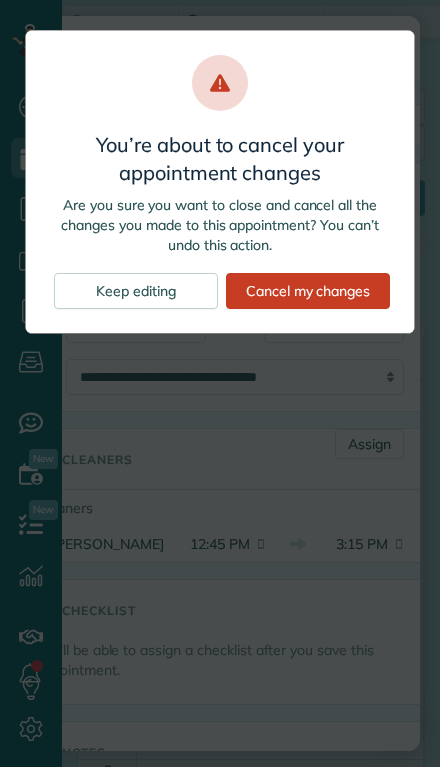click on "Cancel my changes" at bounding box center [308, 291] 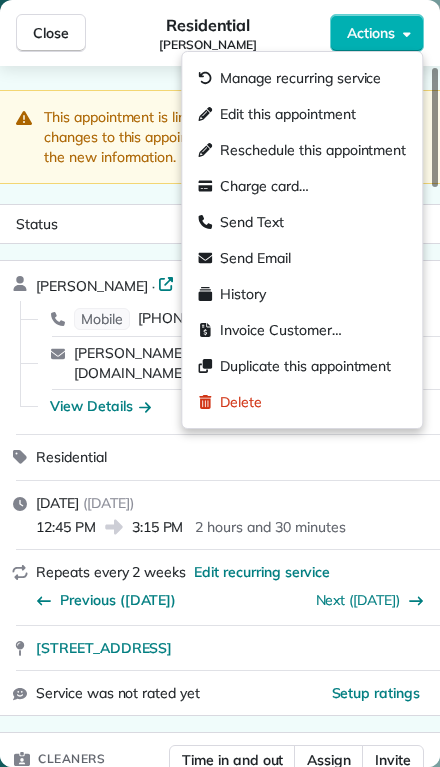 click on "Reschedule this appointment" at bounding box center (302, 150) 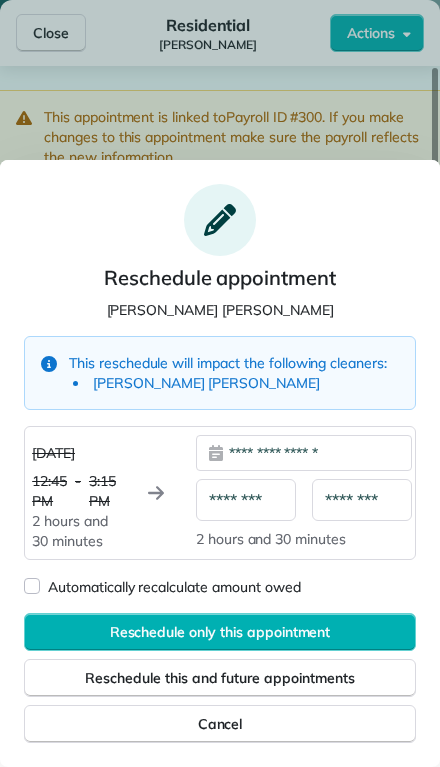 click on "********" at bounding box center [362, 500] 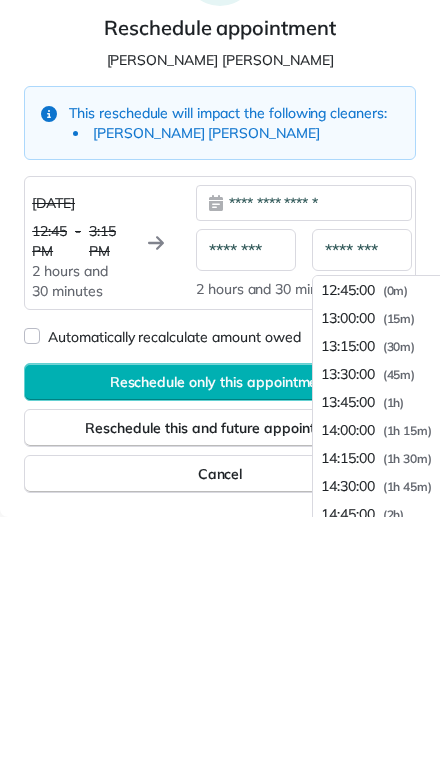 click on "********" at bounding box center (362, 500) 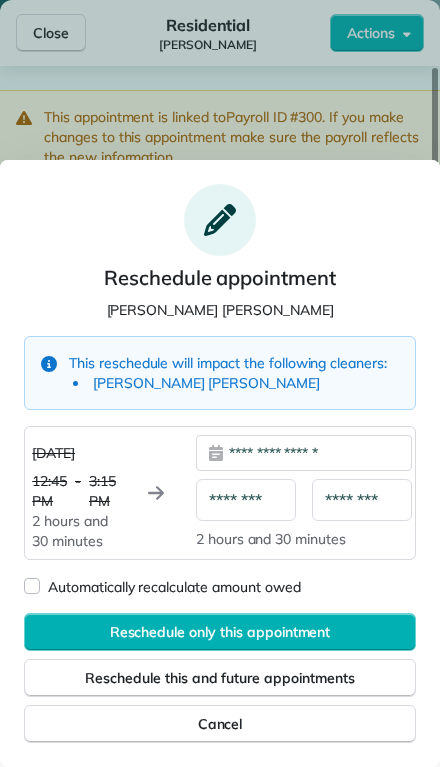 click on "********" at bounding box center [362, 500] 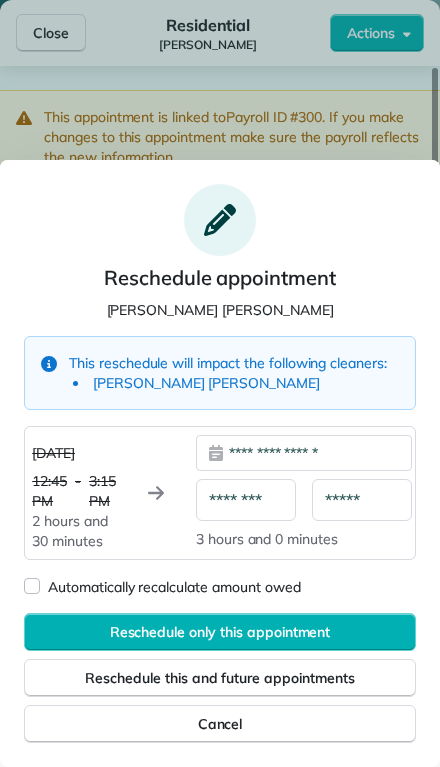 click on "Reschedule only this appointment" at bounding box center [220, 632] 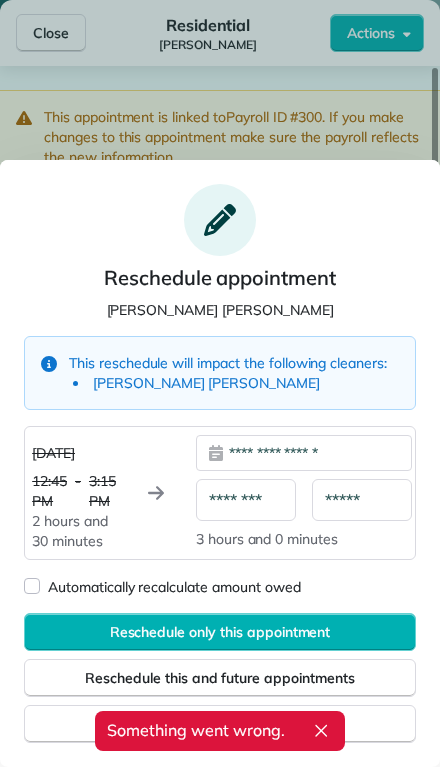 click on "*****" at bounding box center [362, 500] 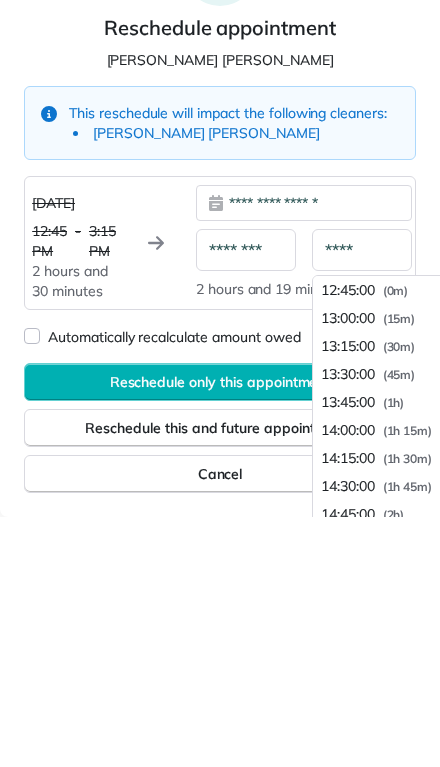 type on "*****" 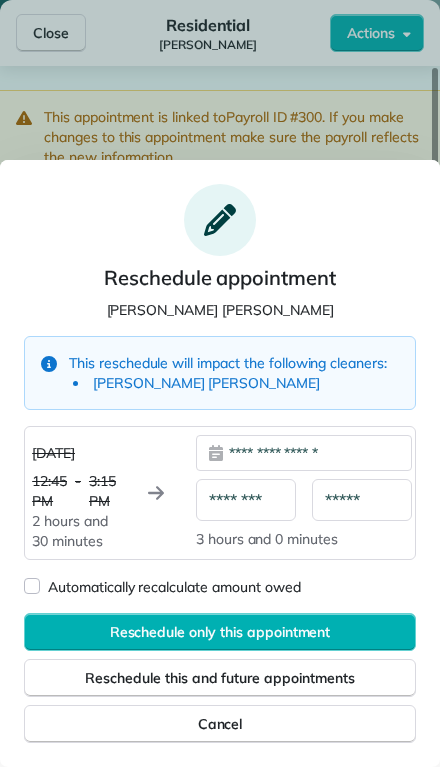 click on "Reschedule this and future appointments" at bounding box center (220, 678) 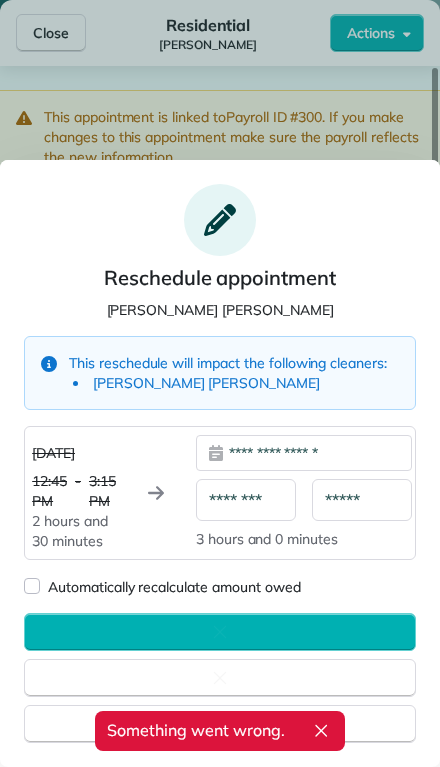 click on "Cancel" at bounding box center [220, 724] 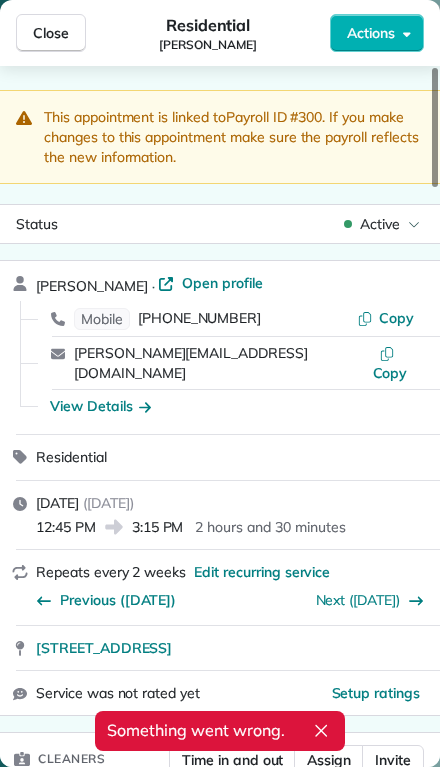 click on "Service was not rated yet Setup ratings" at bounding box center [220, 693] 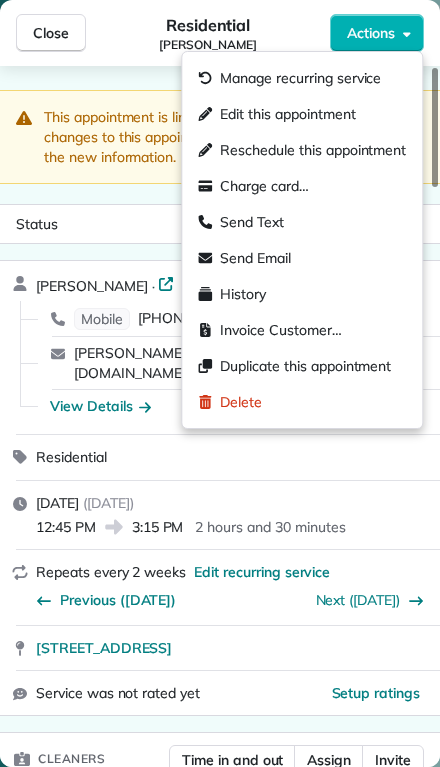 click on "Edit this appointment" at bounding box center (287, 114) 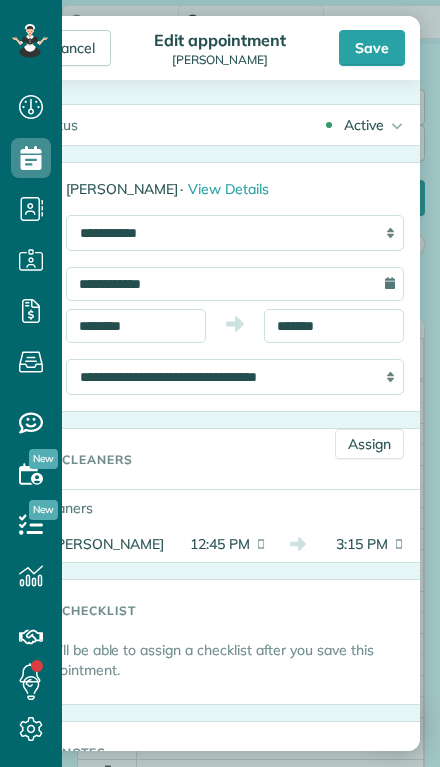 click on "3:15 PM" at bounding box center [354, 544] 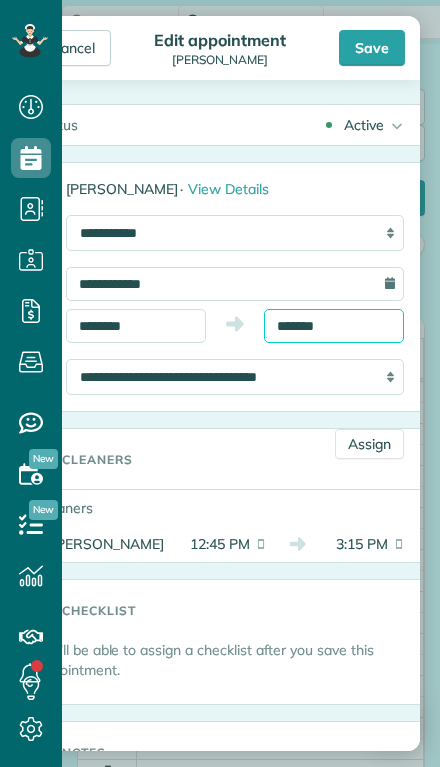 click on "*******" at bounding box center [334, 326] 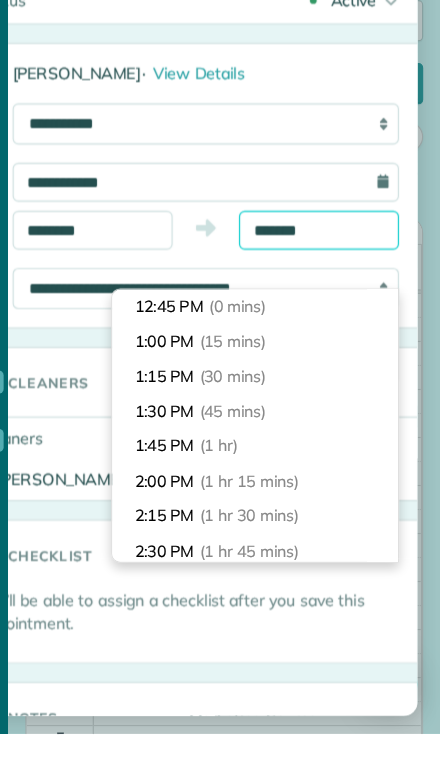 scroll, scrollTop: 270, scrollLeft: 0, axis: vertical 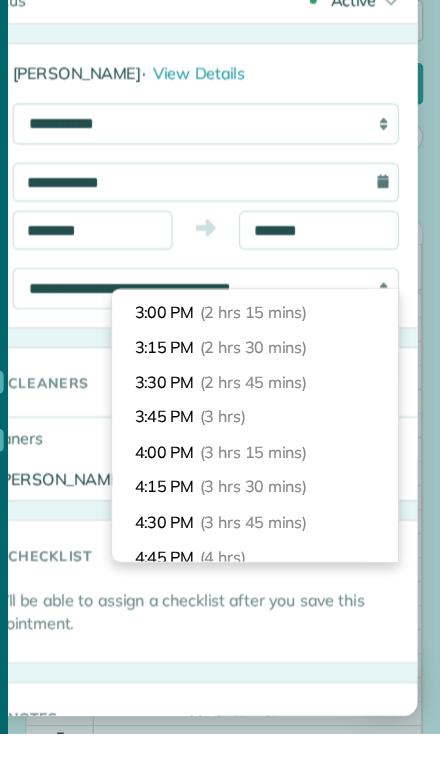 click on "3:45 PM  (3 hrs)" at bounding box center [278, 489] 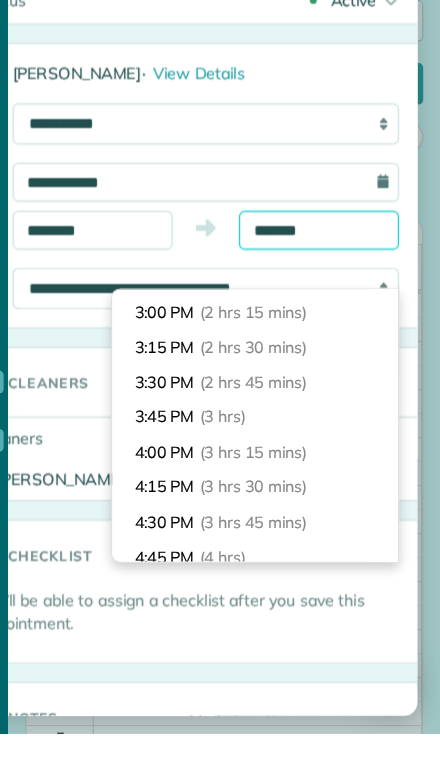 type on "*******" 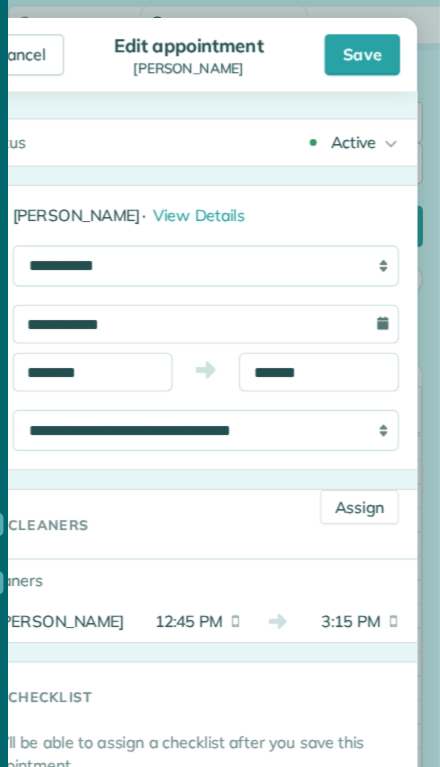 scroll, scrollTop: 0, scrollLeft: 0, axis: both 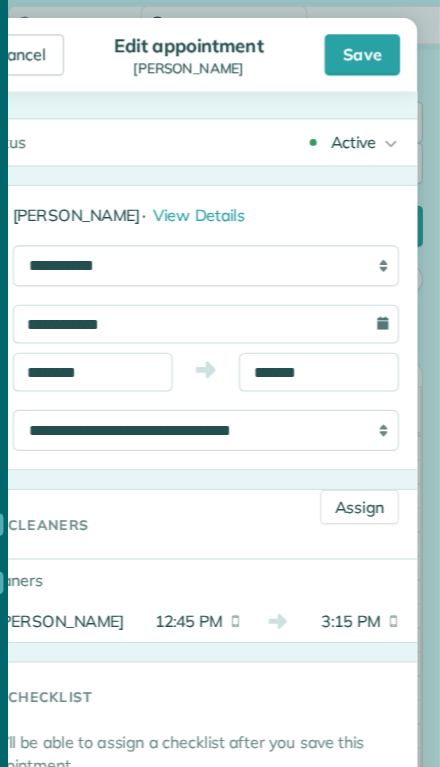 click on "Save" at bounding box center (372, 48) 